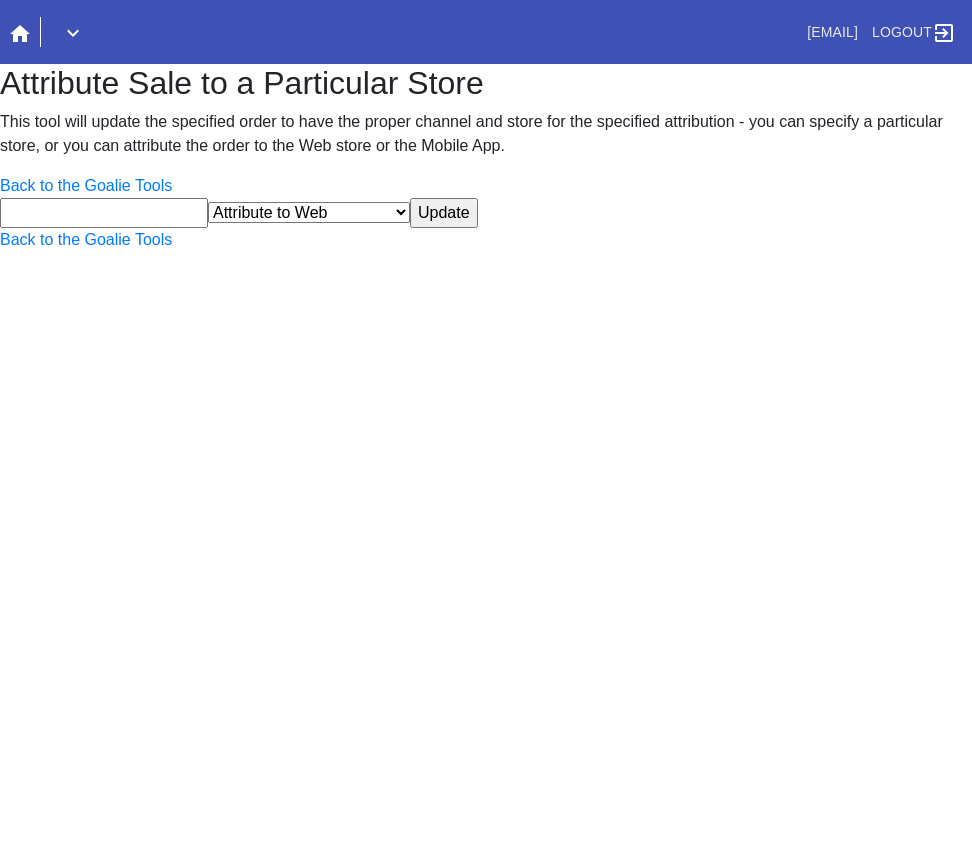 scroll, scrollTop: 0, scrollLeft: 0, axis: both 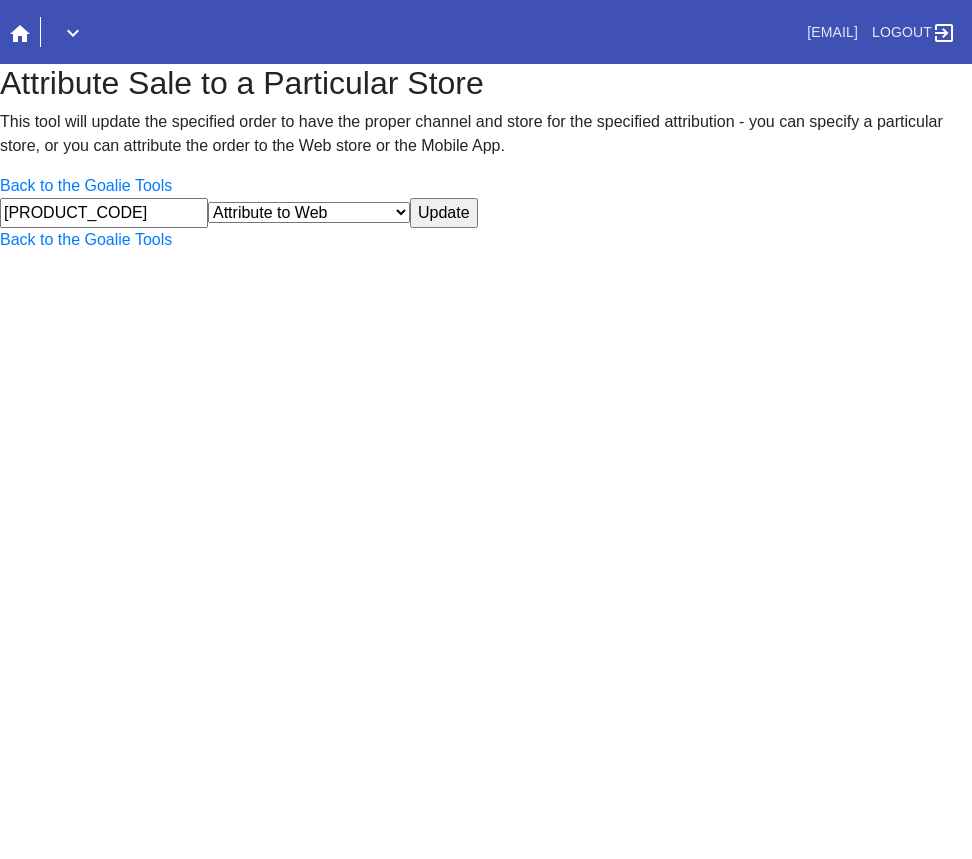 type on "R373653006" 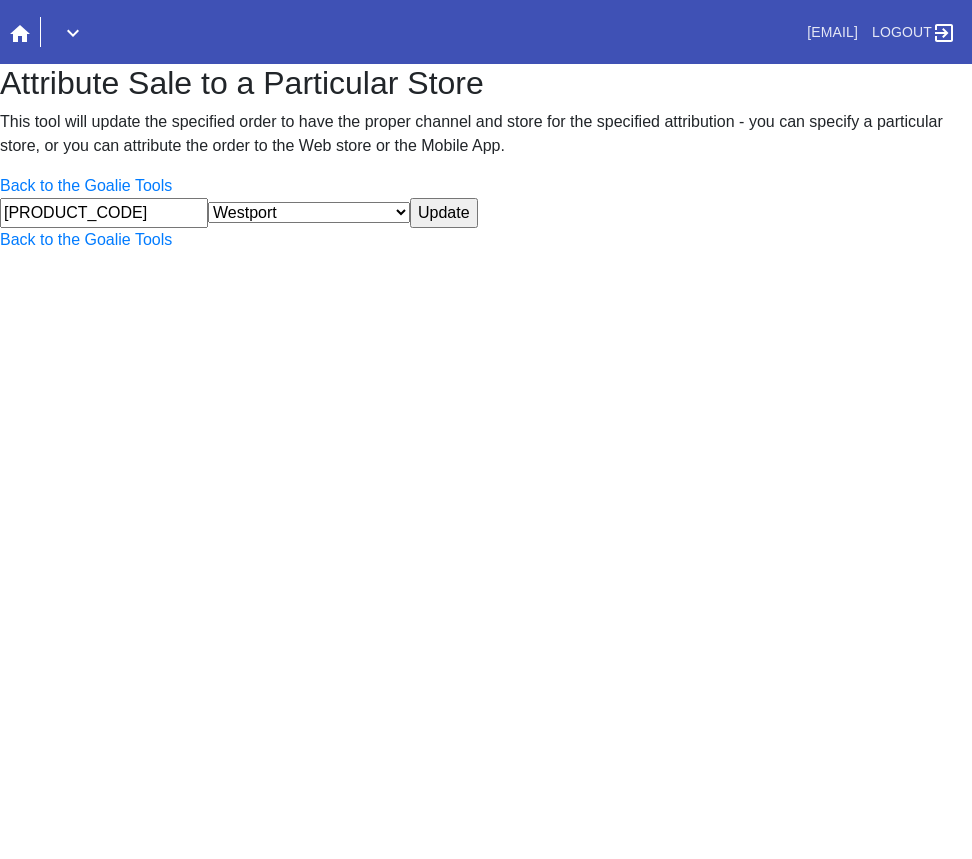 click on "Update" at bounding box center [444, 213] 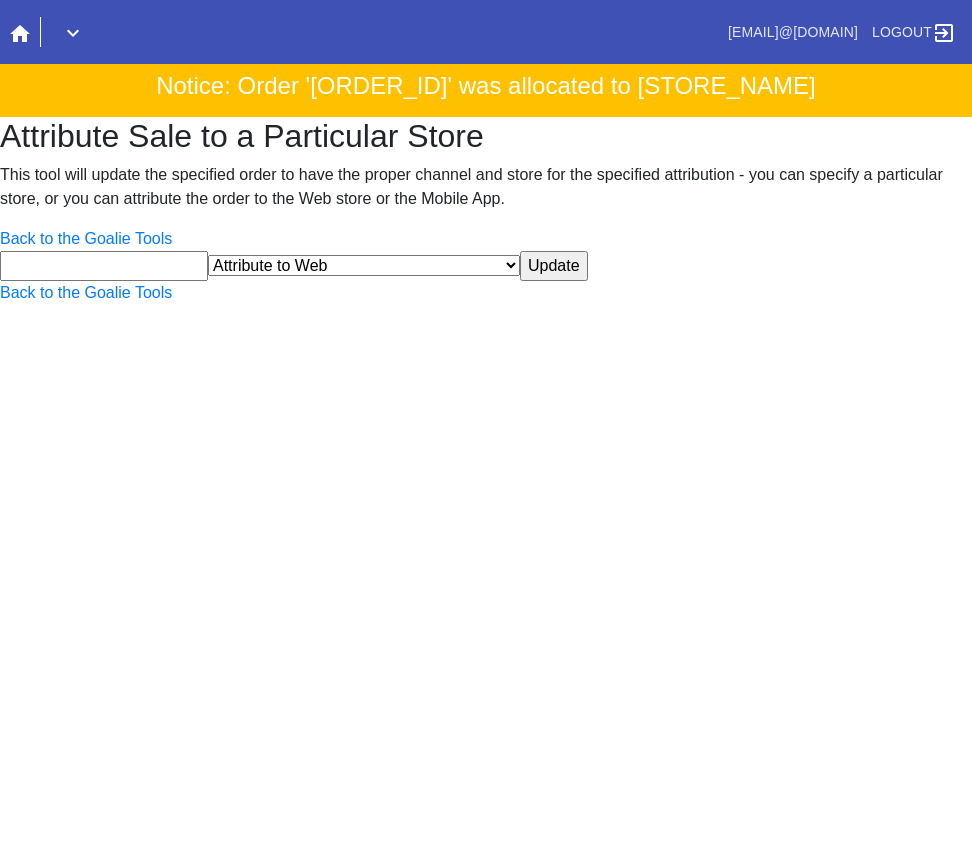 scroll, scrollTop: 0, scrollLeft: 0, axis: both 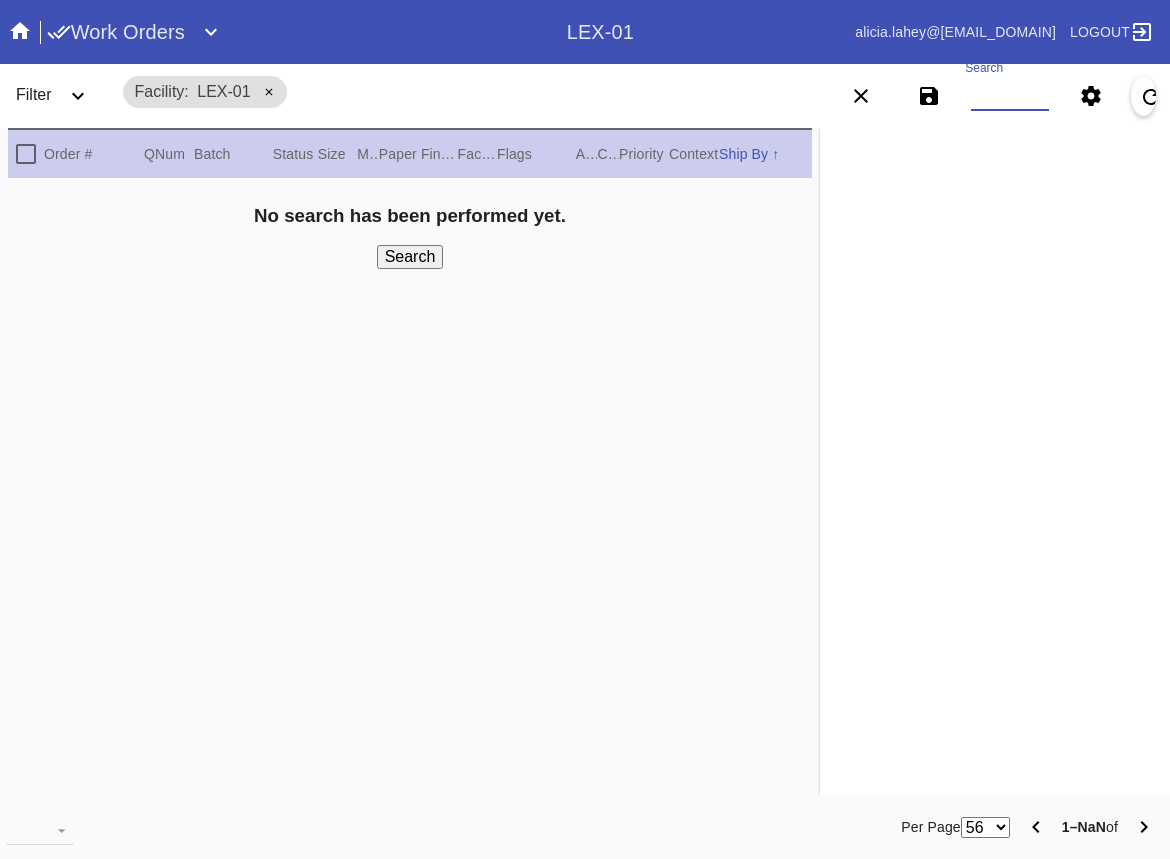 click on "Search" at bounding box center (1010, 96) 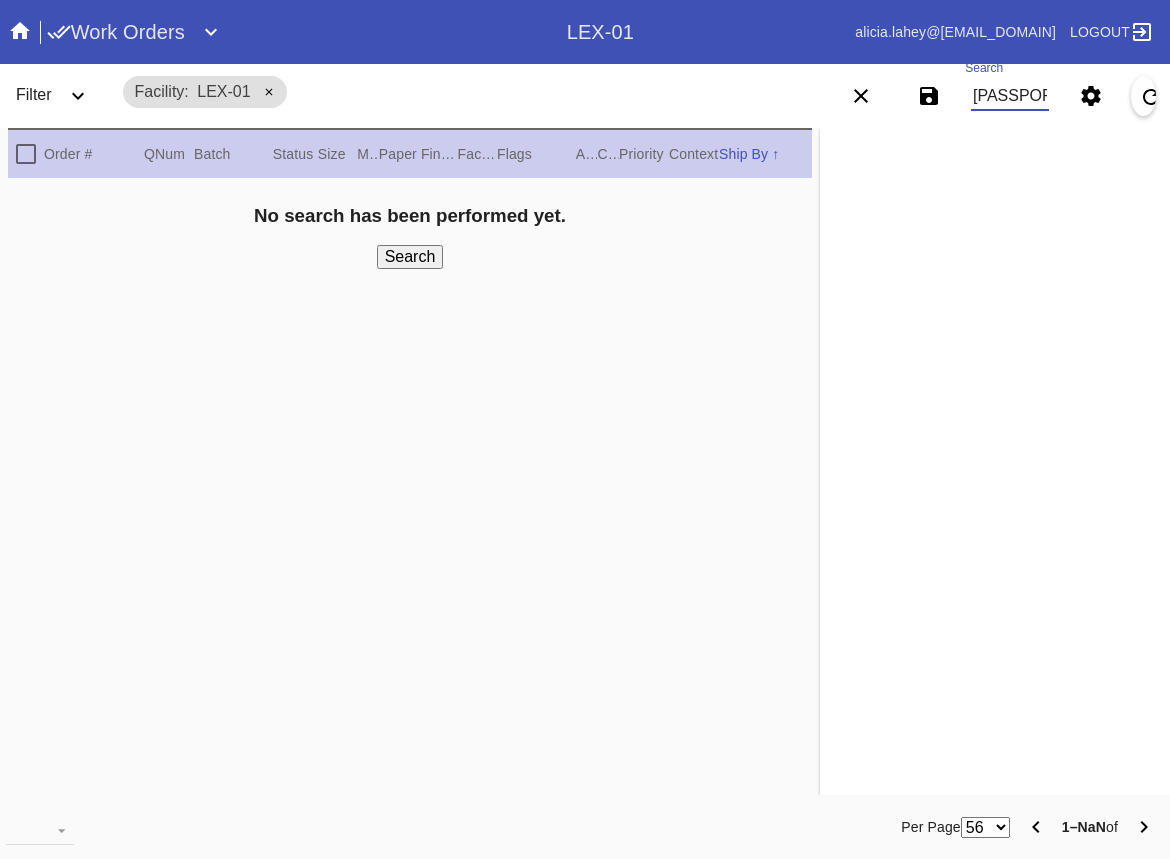 scroll, scrollTop: 0, scrollLeft: 18, axis: horizontal 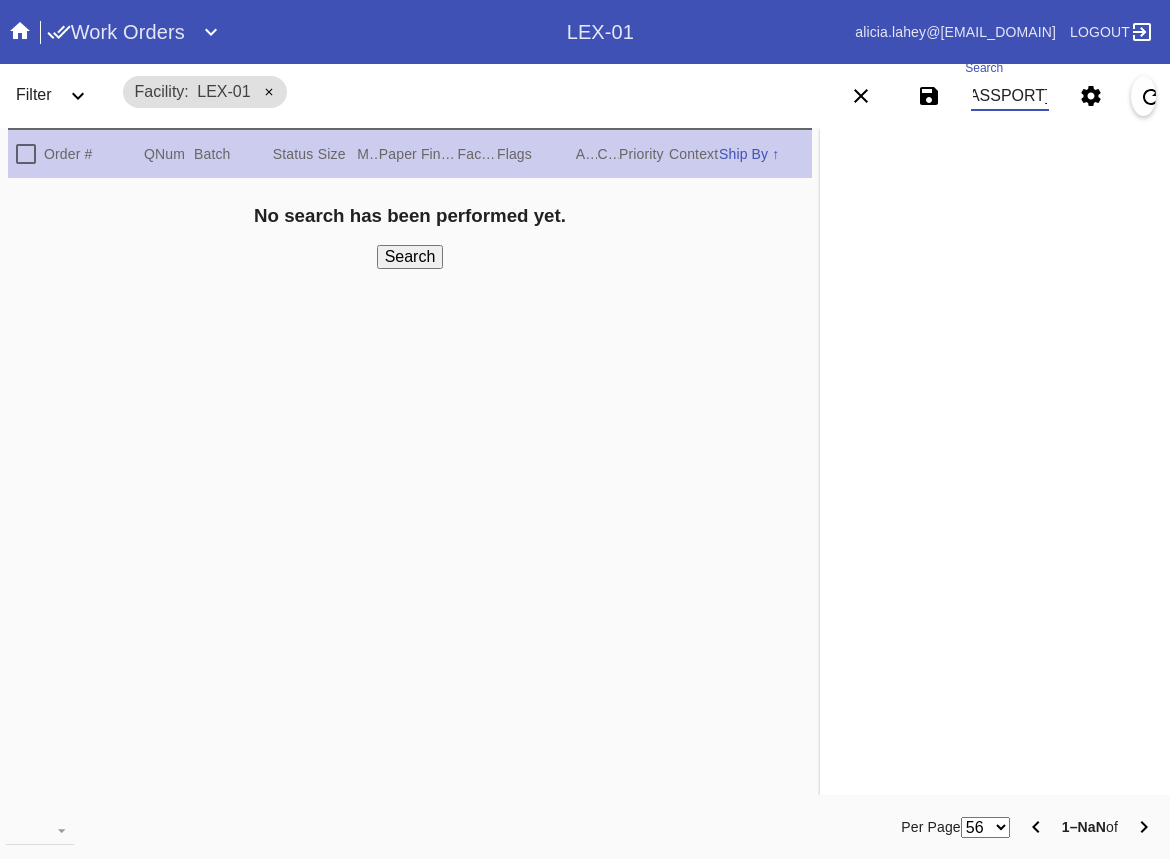 type on "[PASSPORT]" 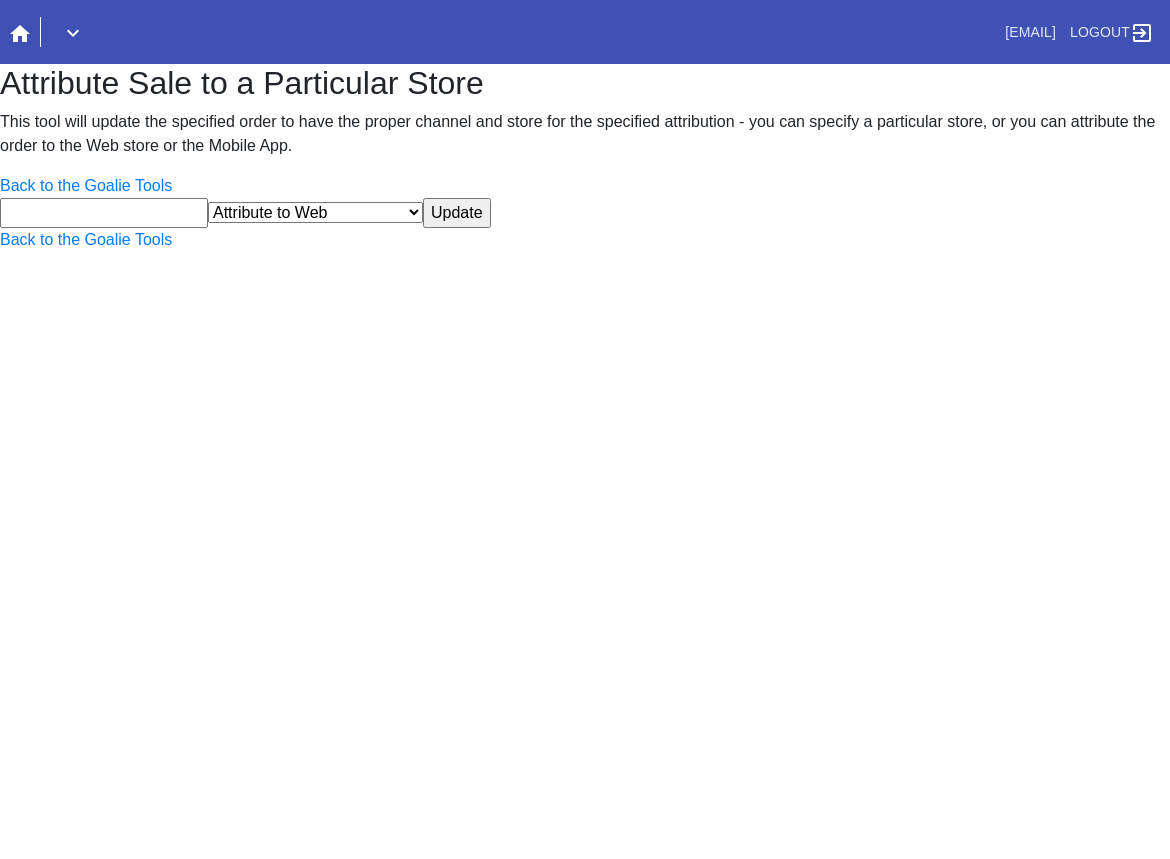 scroll, scrollTop: 0, scrollLeft: 0, axis: both 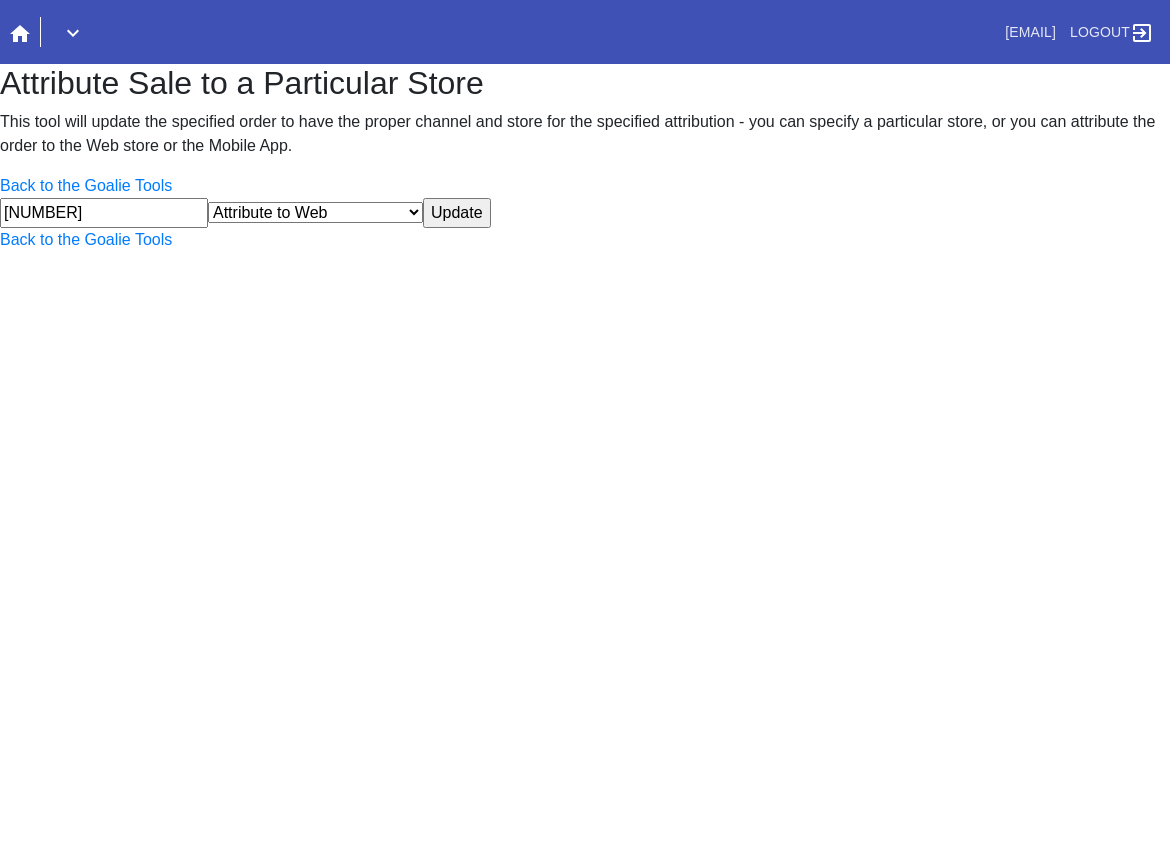 type on "R318773106" 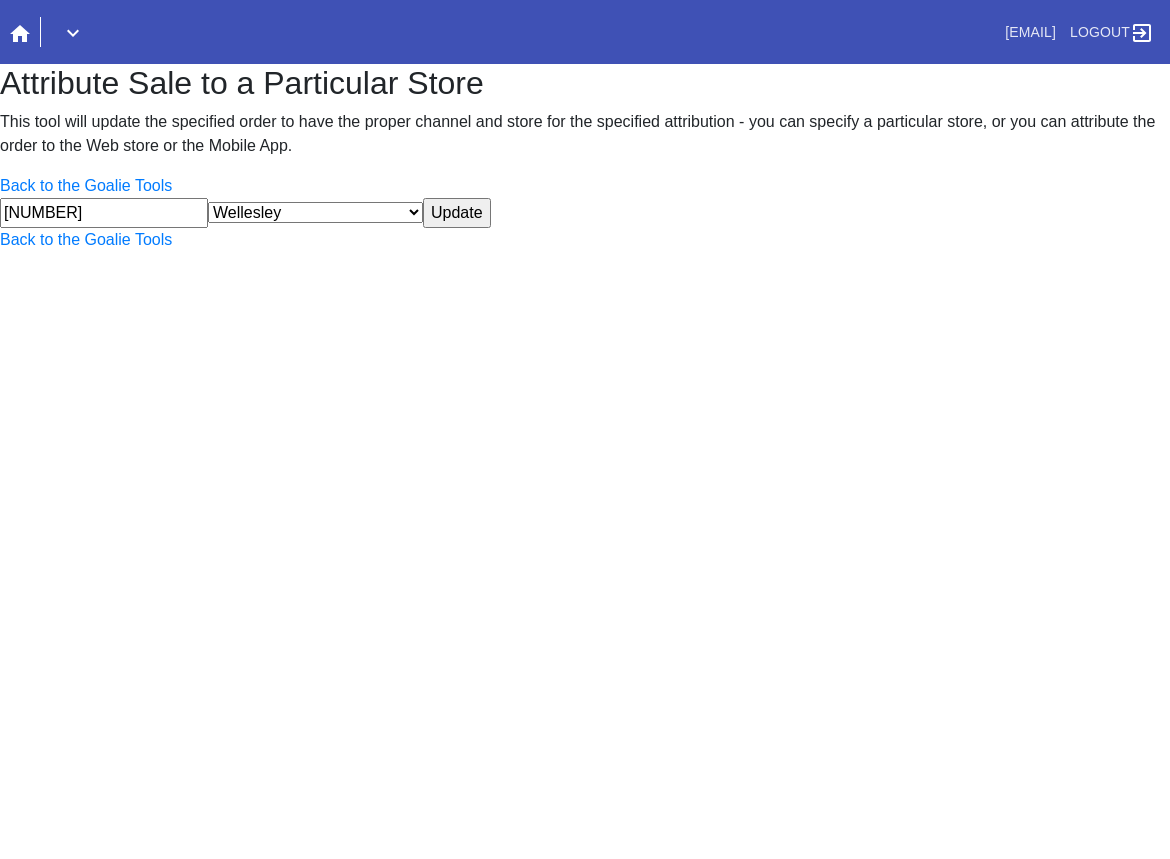click on "Update" at bounding box center (457, 213) 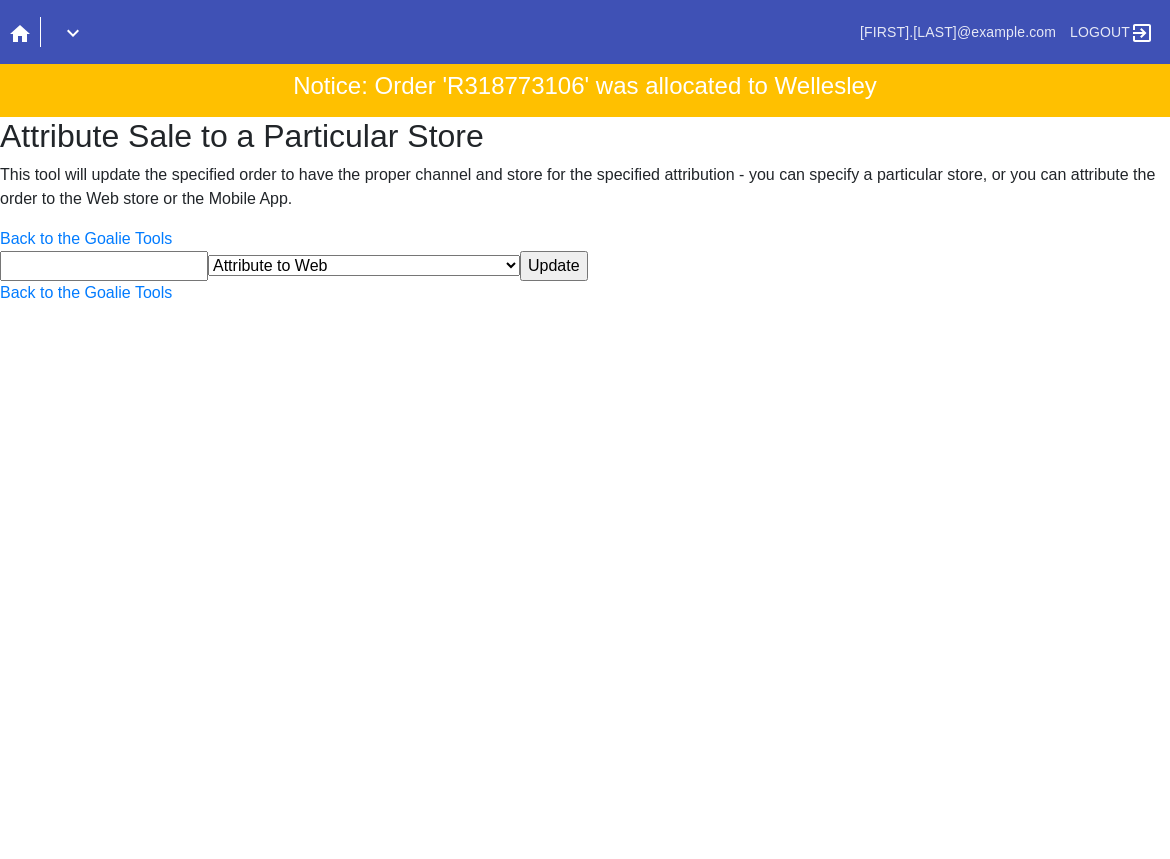 scroll, scrollTop: 0, scrollLeft: 0, axis: both 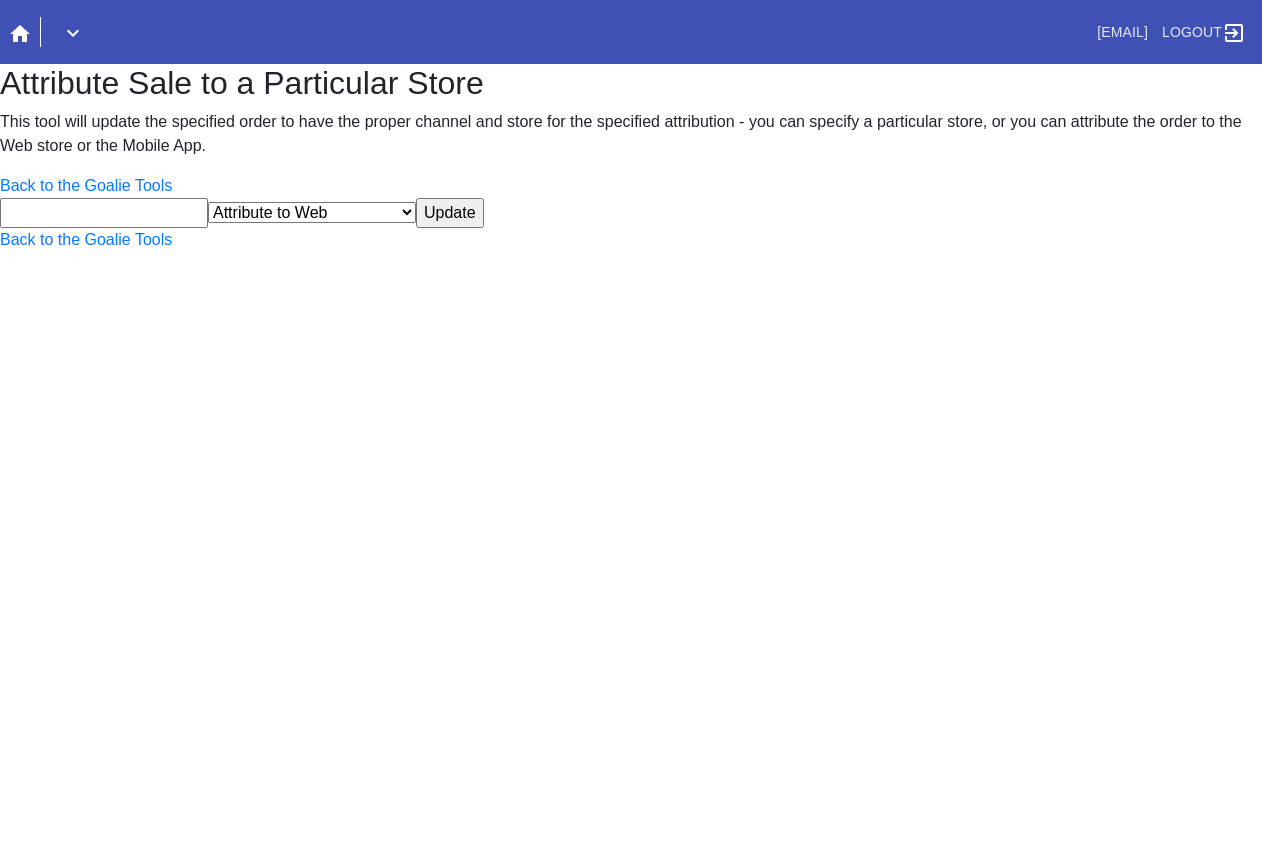 click at bounding box center [104, 213] 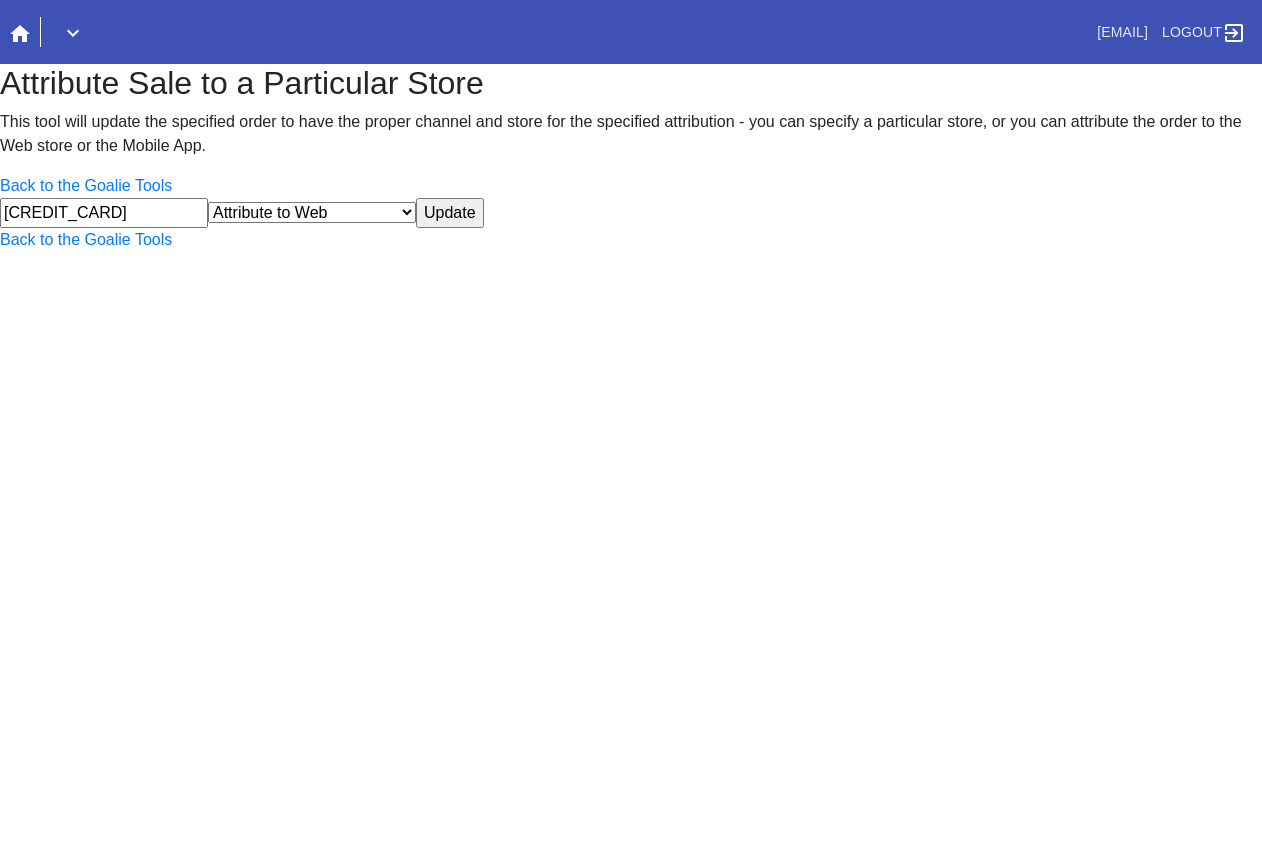 type on "[CREDIT_CARD]" 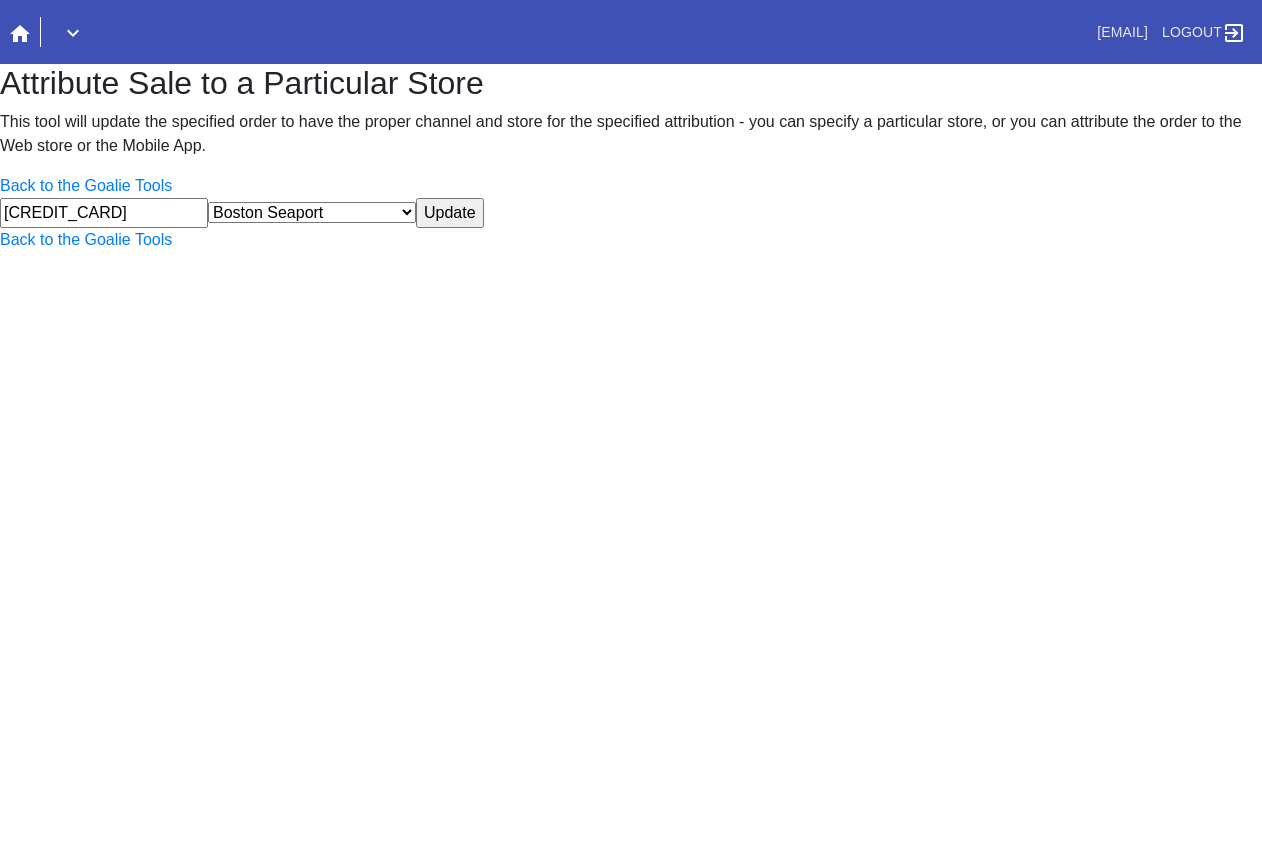 click on "Update" at bounding box center [450, 213] 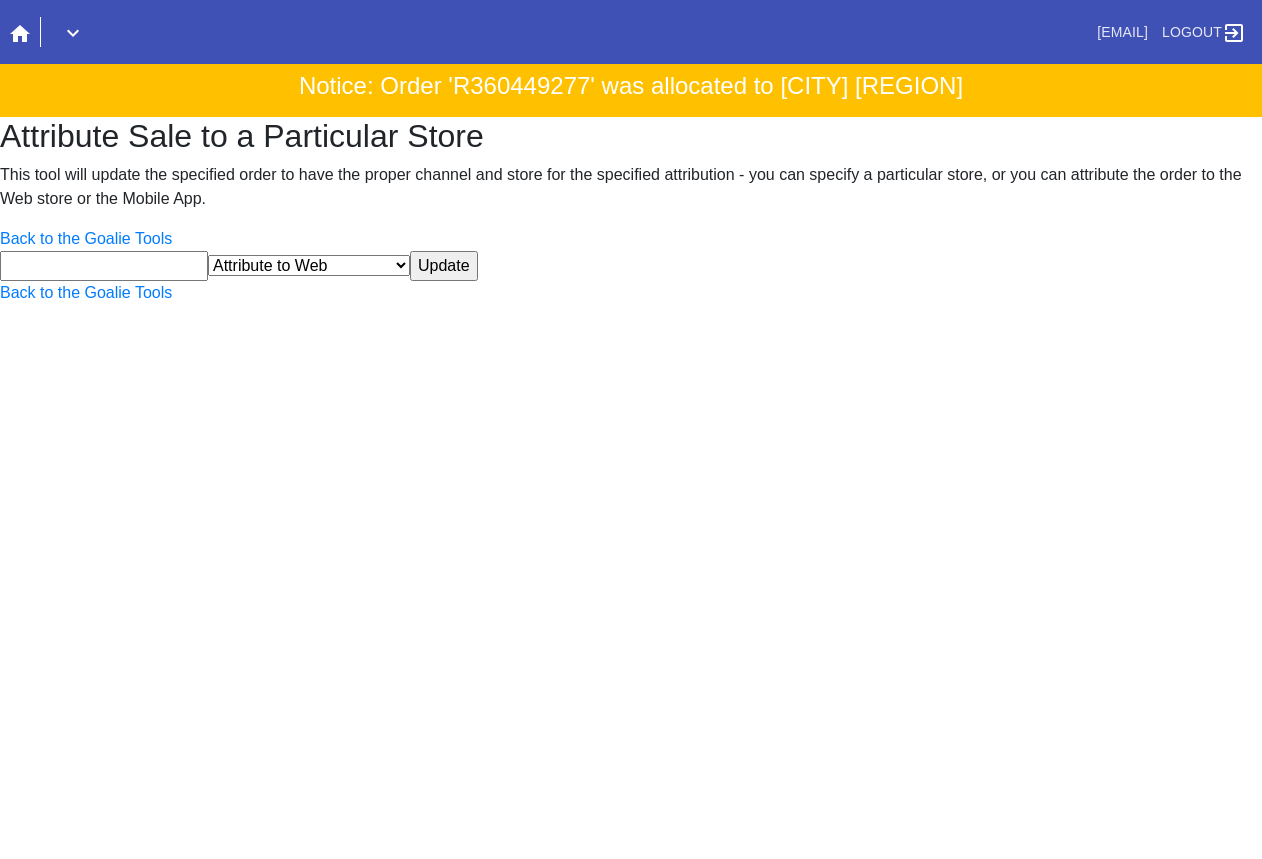 scroll, scrollTop: 0, scrollLeft: 0, axis: both 